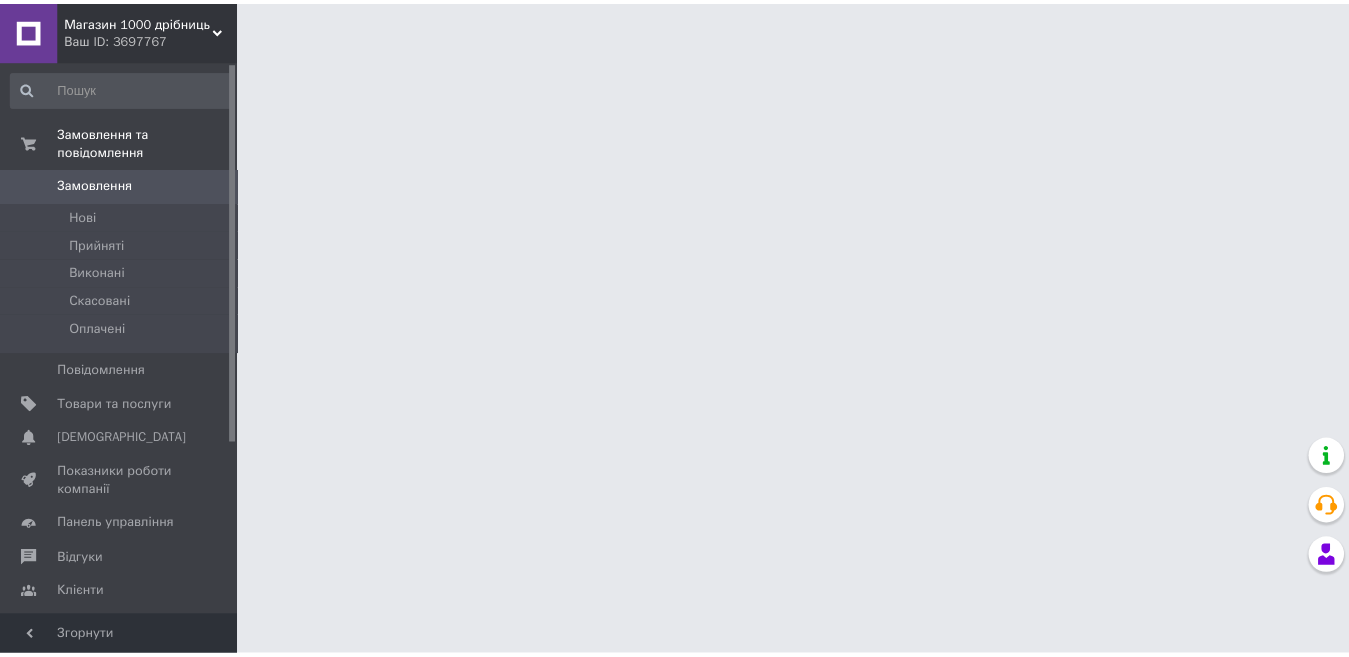 scroll, scrollTop: 0, scrollLeft: 0, axis: both 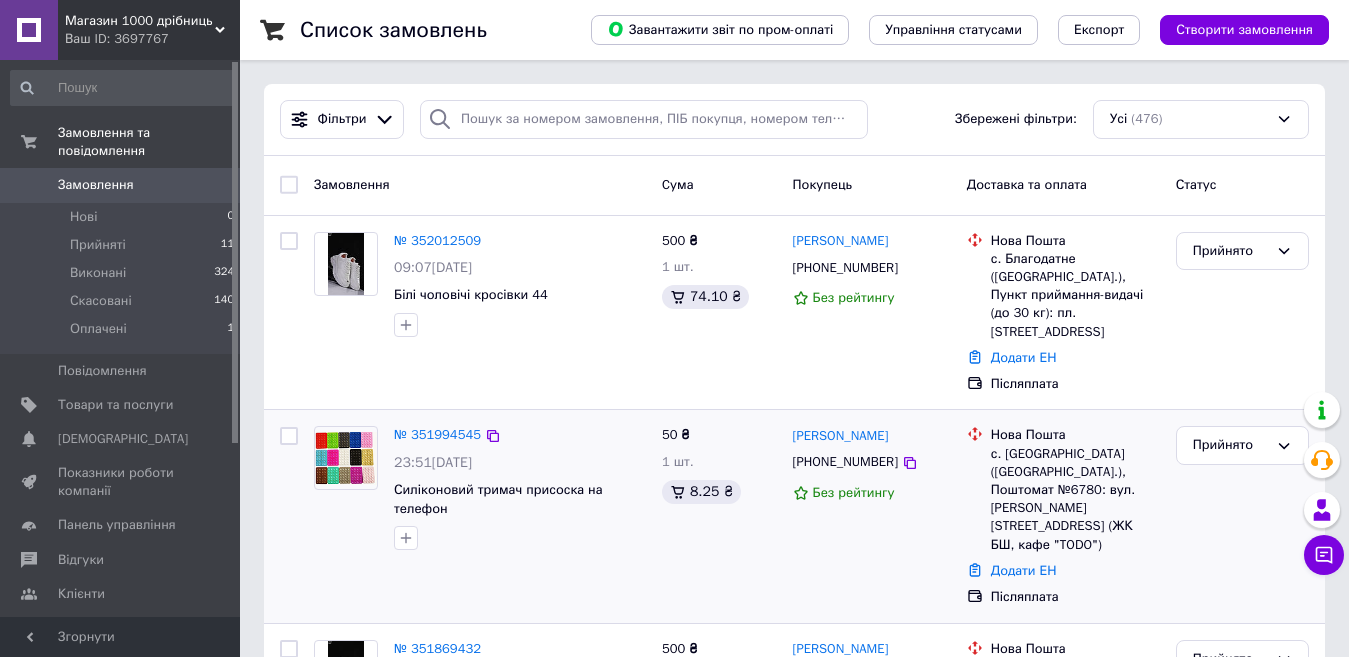 click at bounding box center (346, 459) 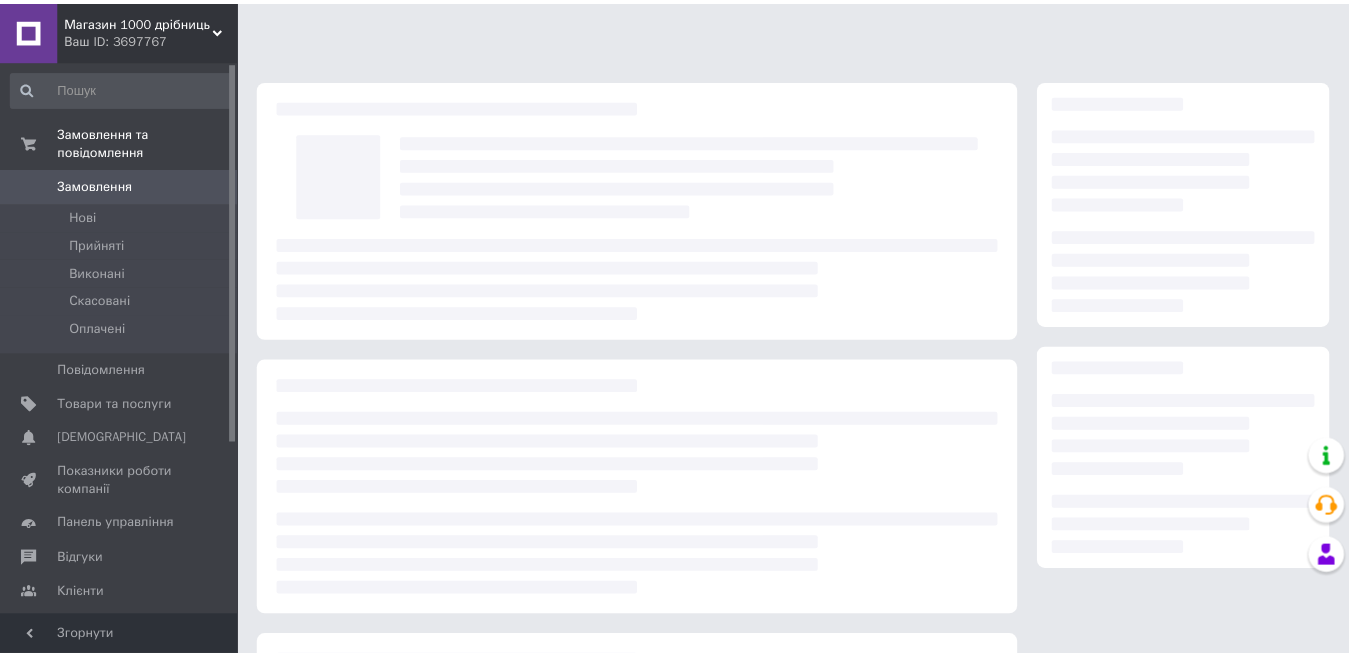 scroll, scrollTop: 0, scrollLeft: 0, axis: both 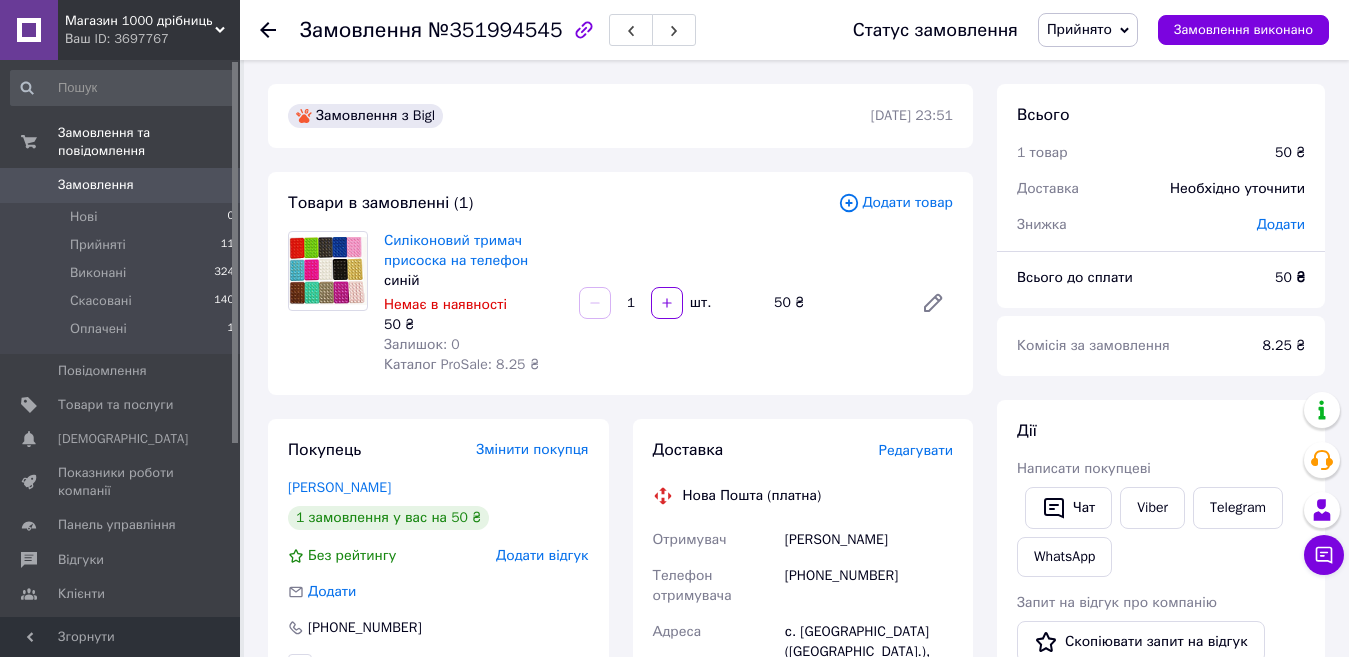 click on "Замовлення" at bounding box center [96, 185] 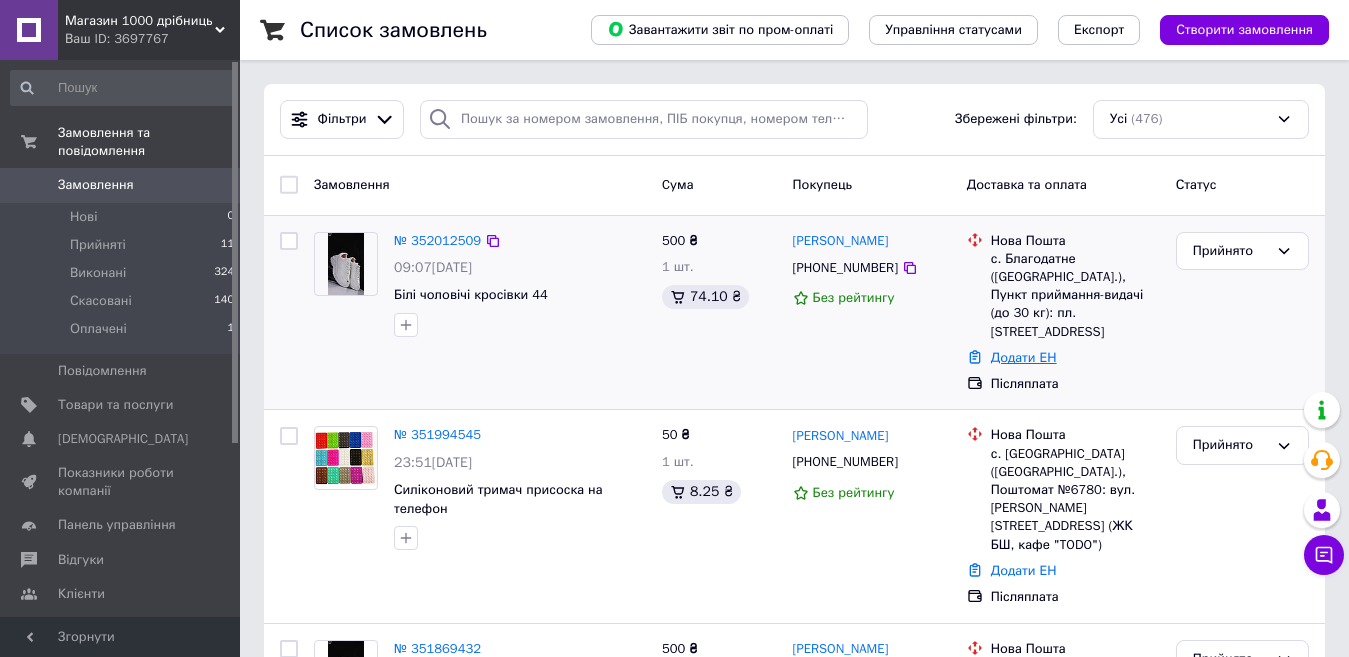 click on "Додати ЕН" at bounding box center (1024, 357) 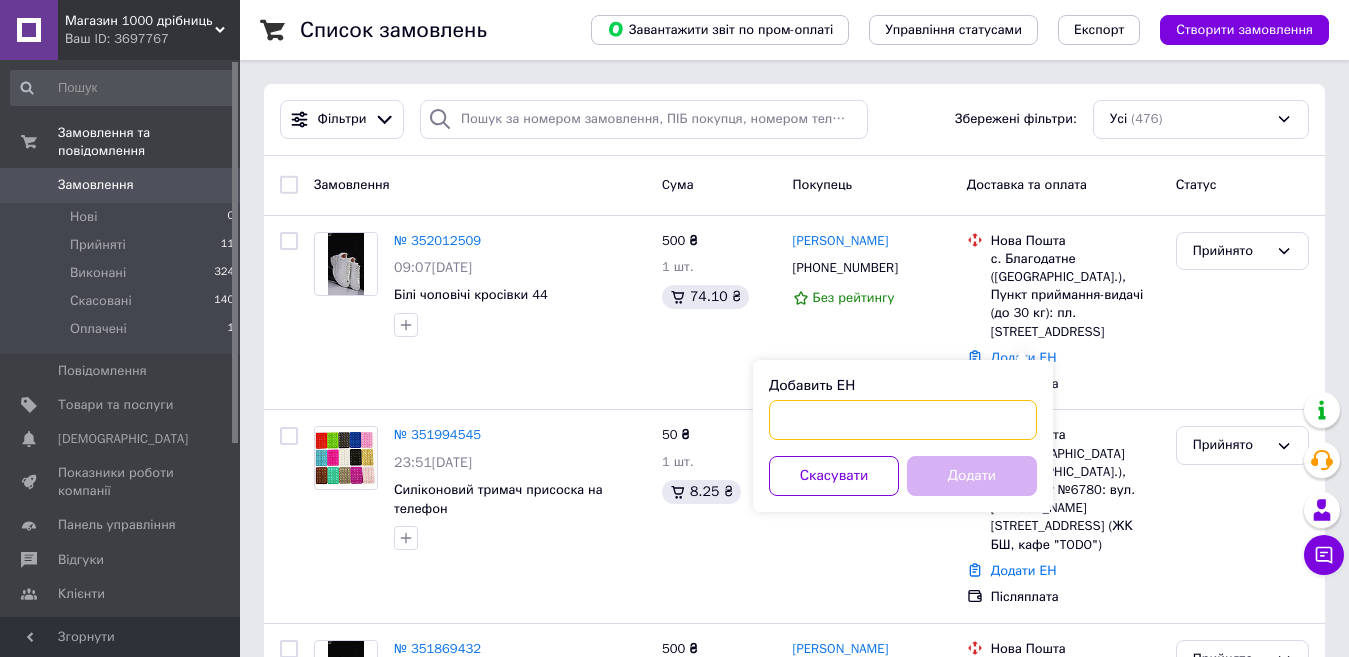 click on "Добавить ЕН" at bounding box center [903, 420] 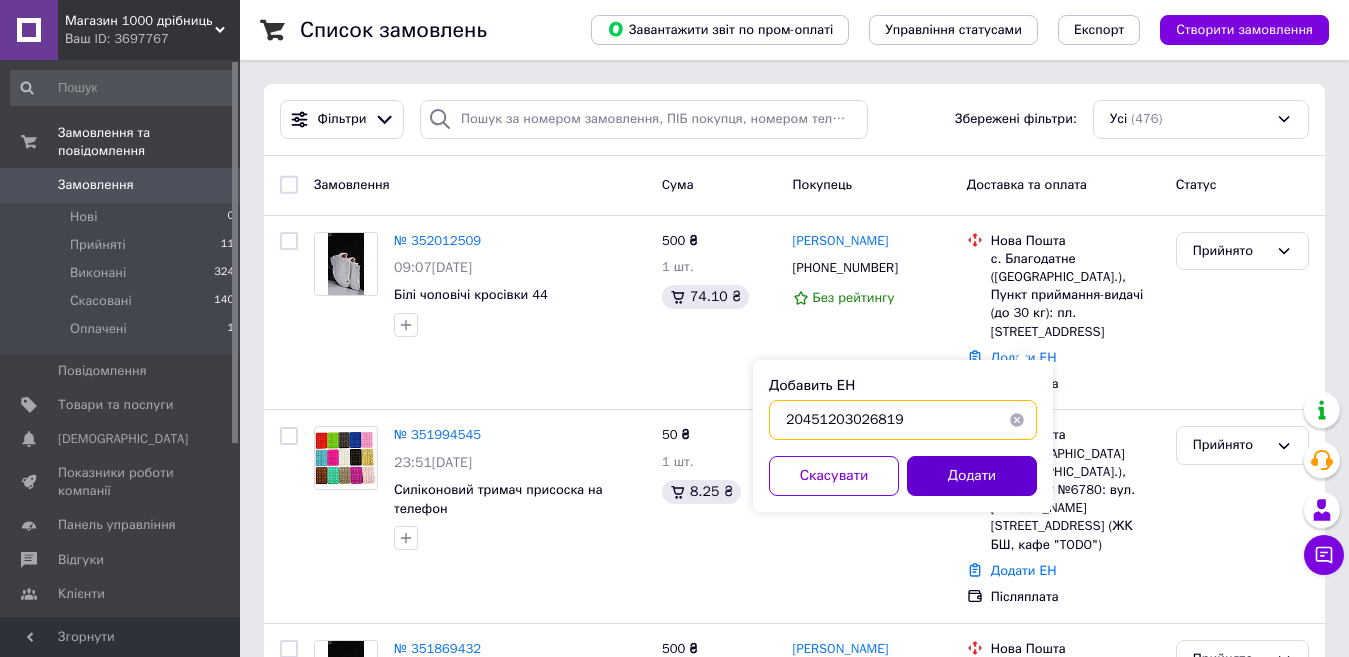 type on "20451203026819" 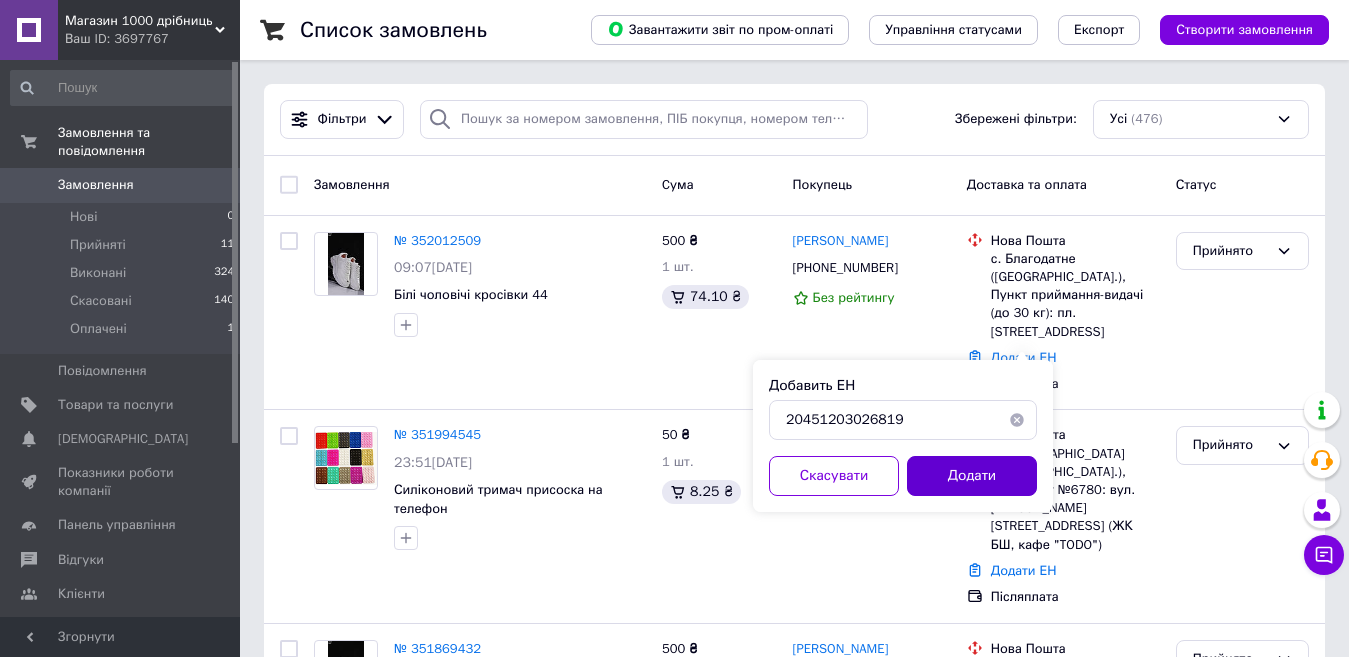 click on "Додати" at bounding box center (972, 476) 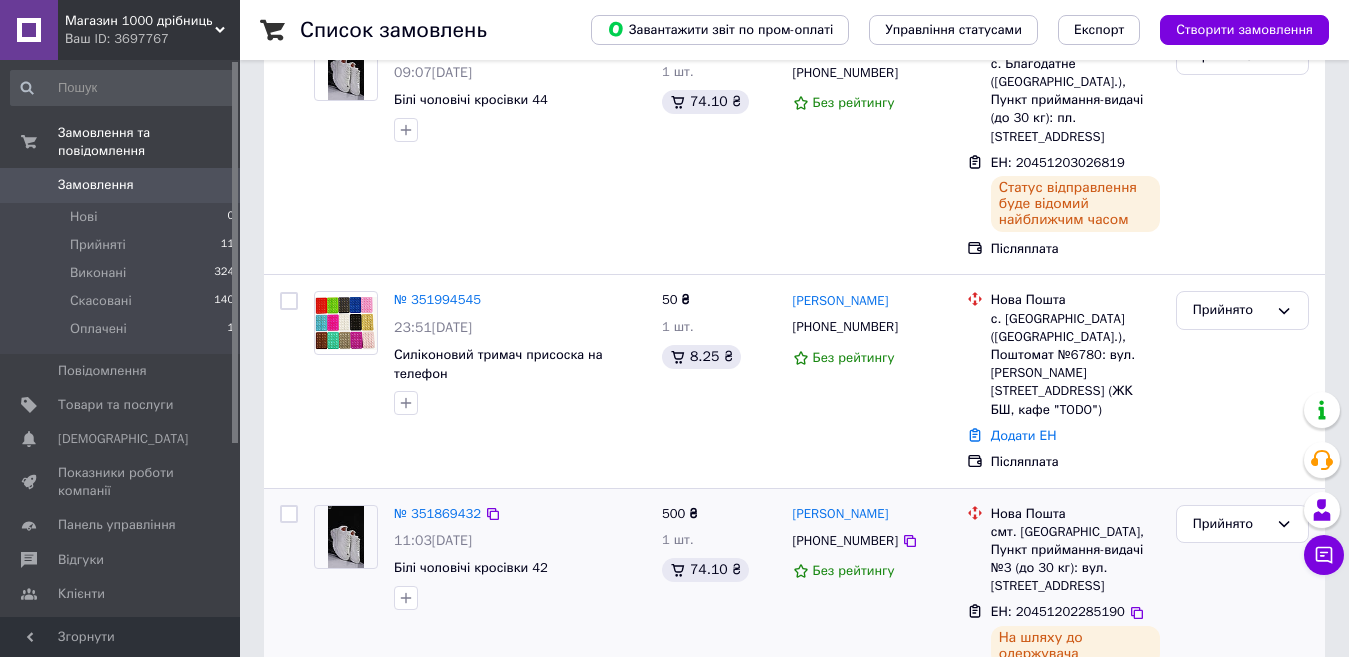 scroll, scrollTop: 200, scrollLeft: 0, axis: vertical 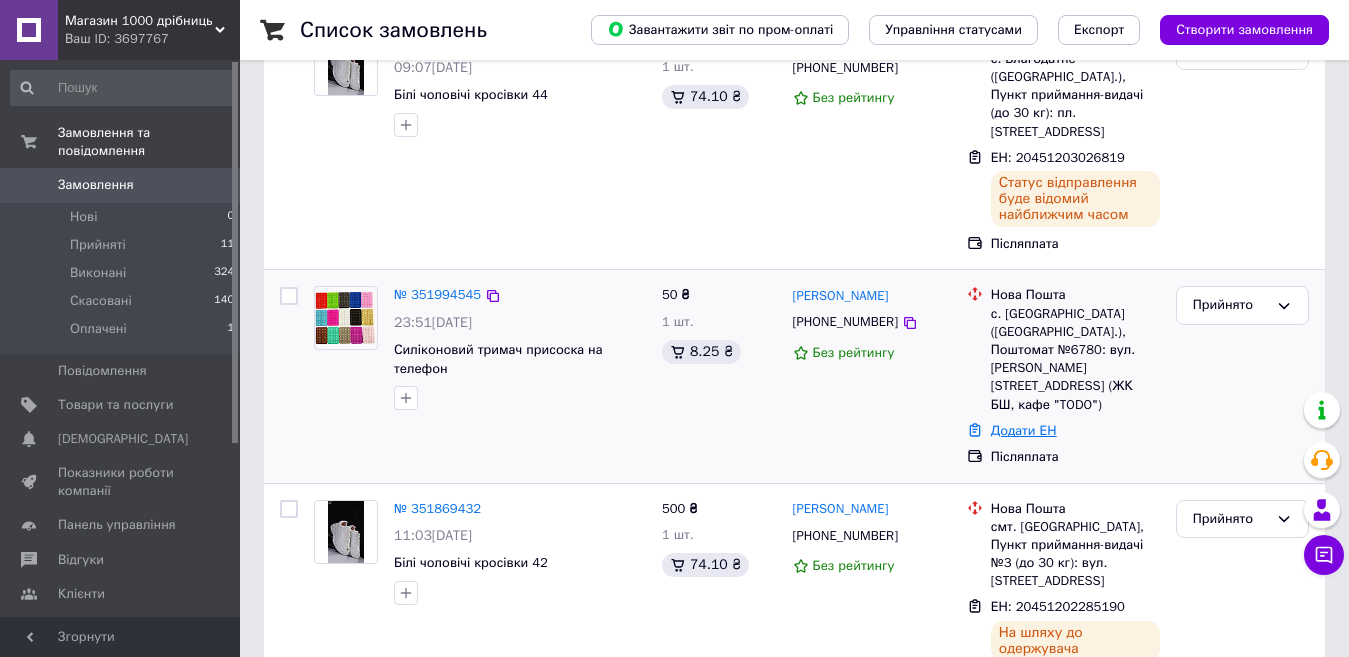 click on "Додати ЕН" at bounding box center (1024, 430) 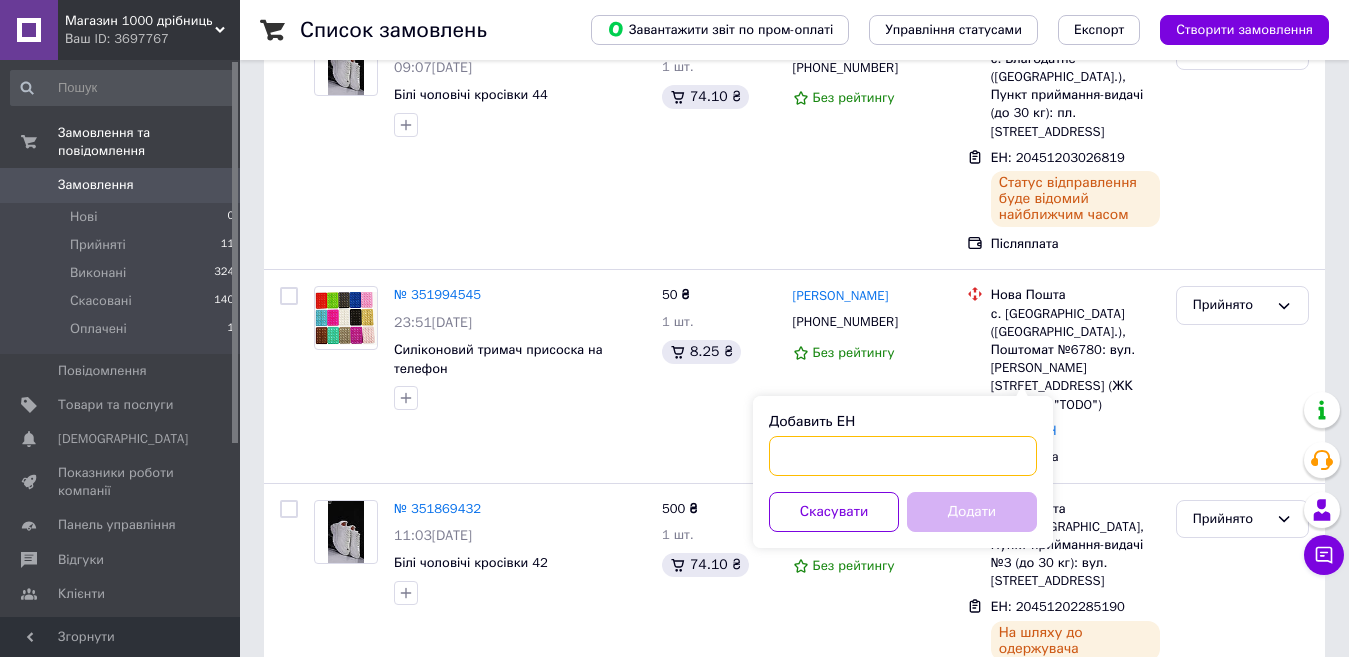 click on "Добавить ЕН" at bounding box center [903, 456] 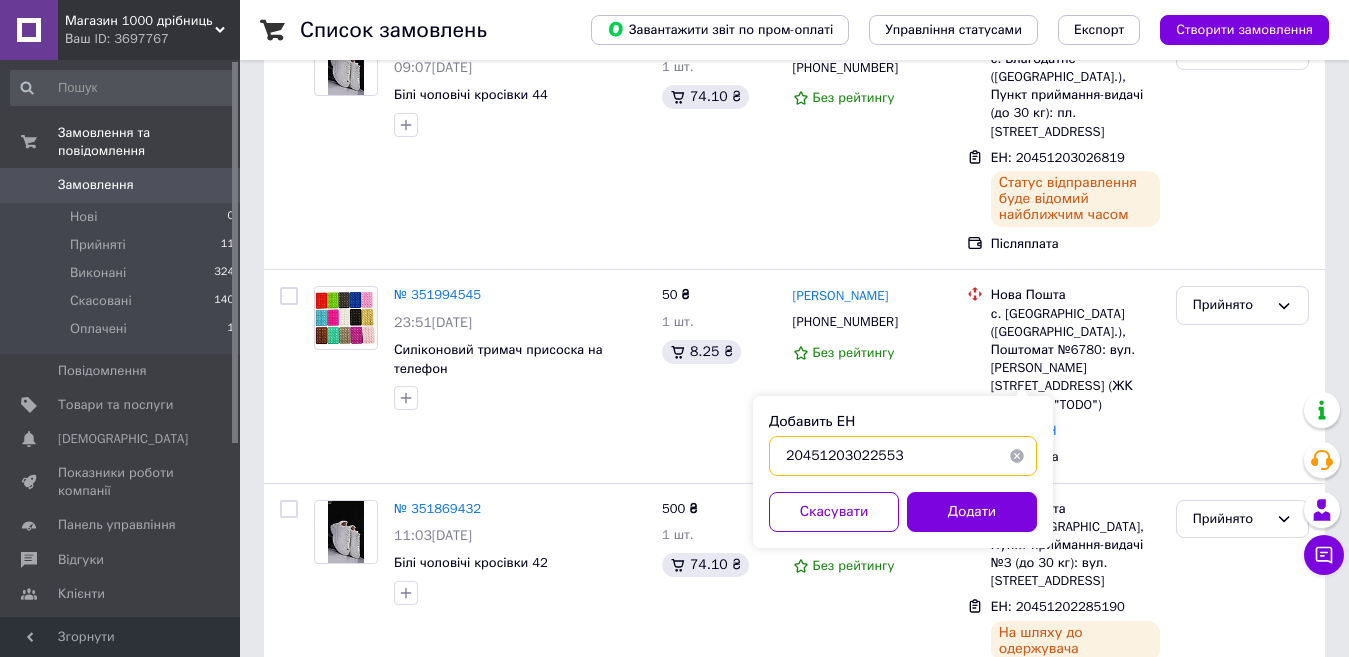type on "20451203022553" 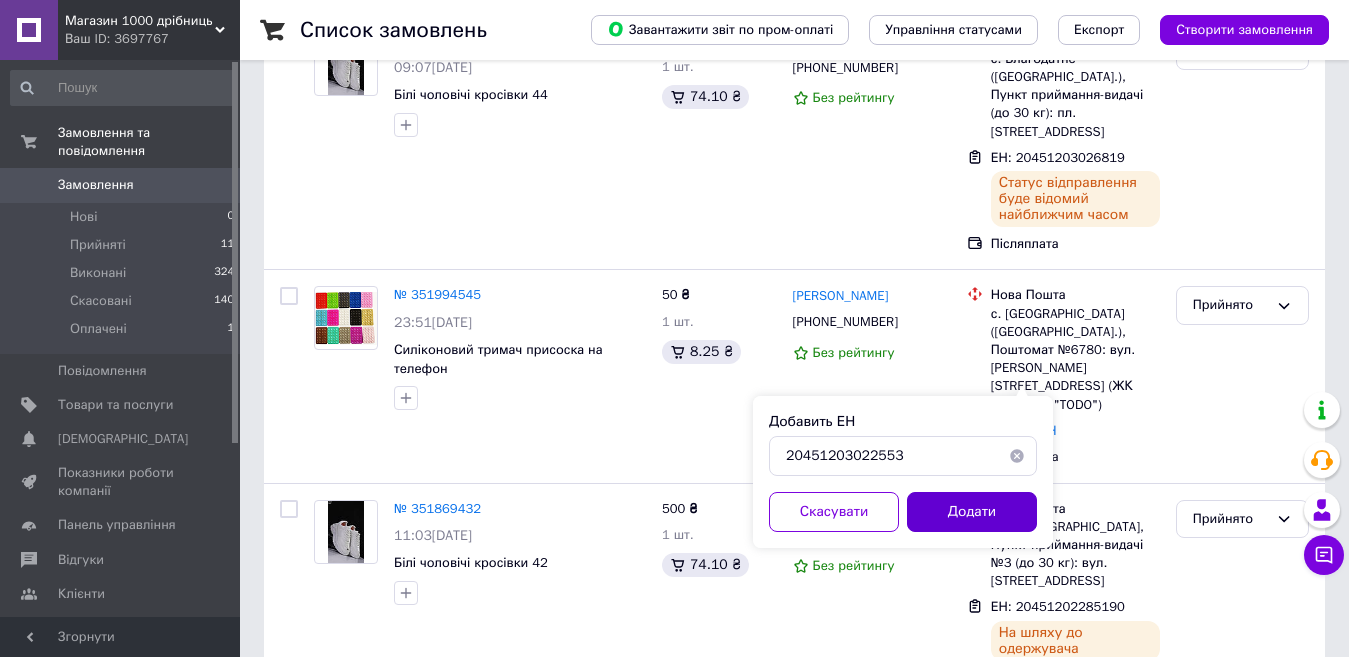 click on "Додати" at bounding box center [972, 512] 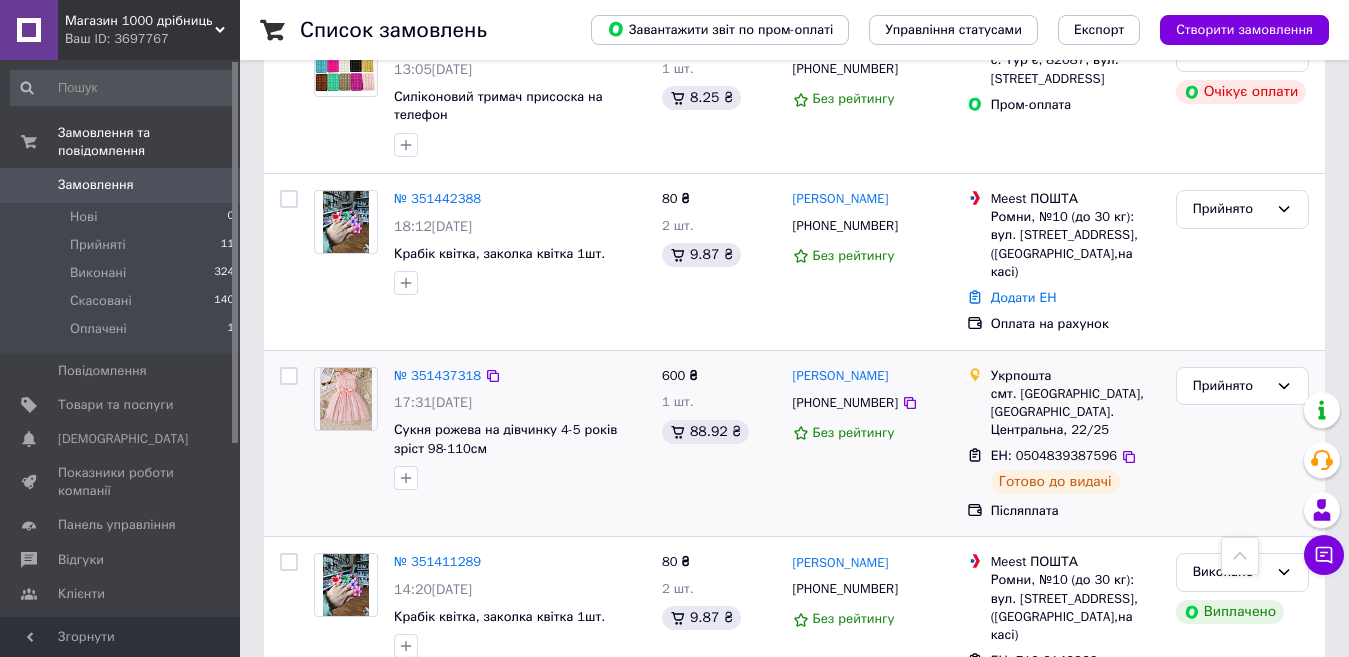 scroll, scrollTop: 2000, scrollLeft: 0, axis: vertical 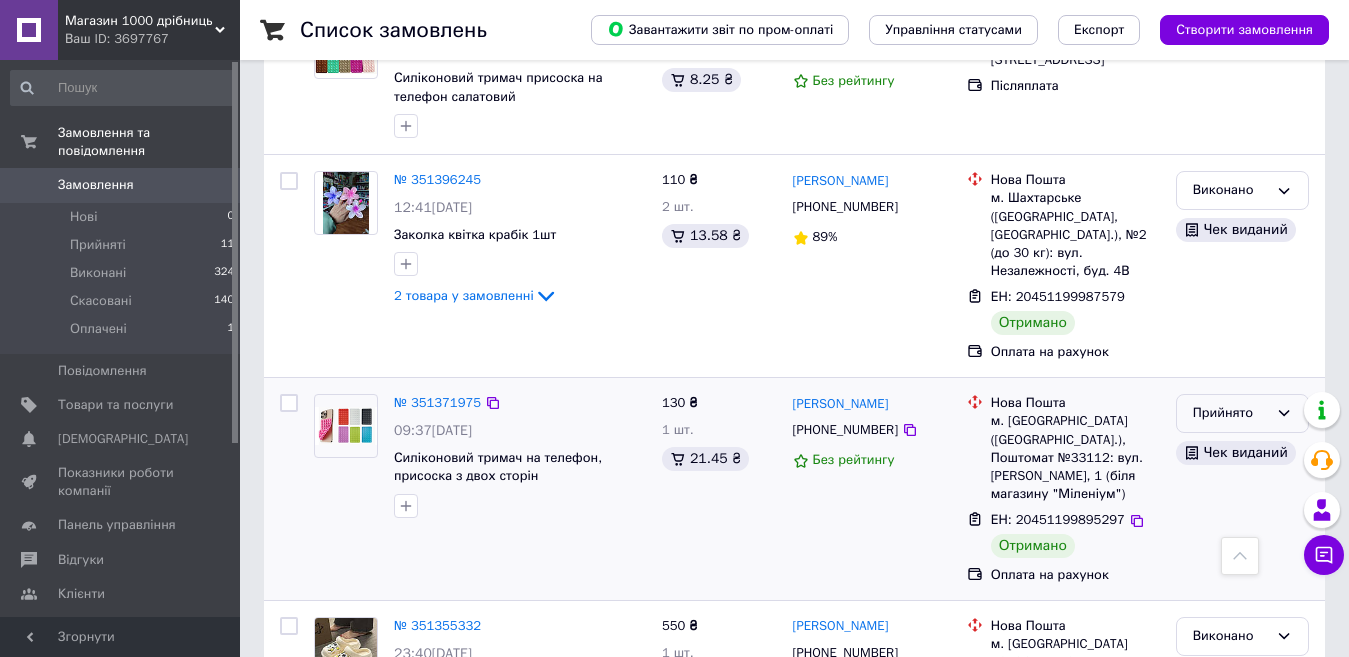 click on "Прийнято" at bounding box center [1242, 413] 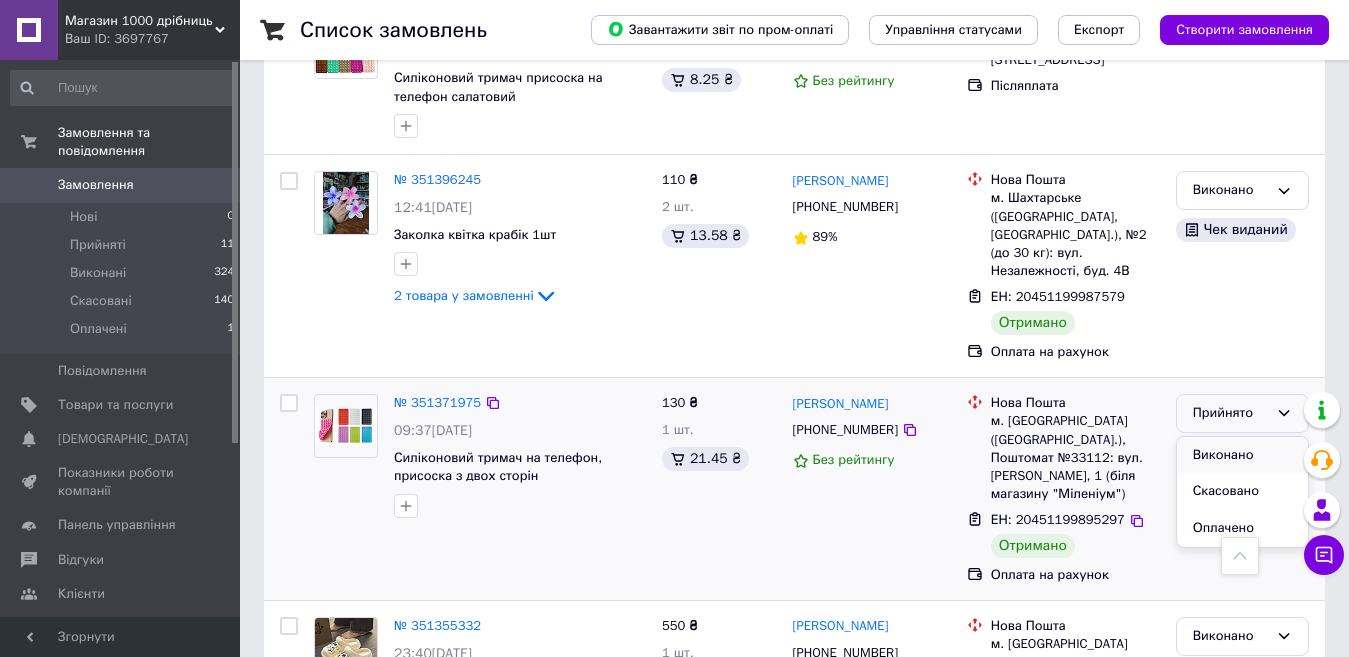 click on "Виконано" at bounding box center (1242, 455) 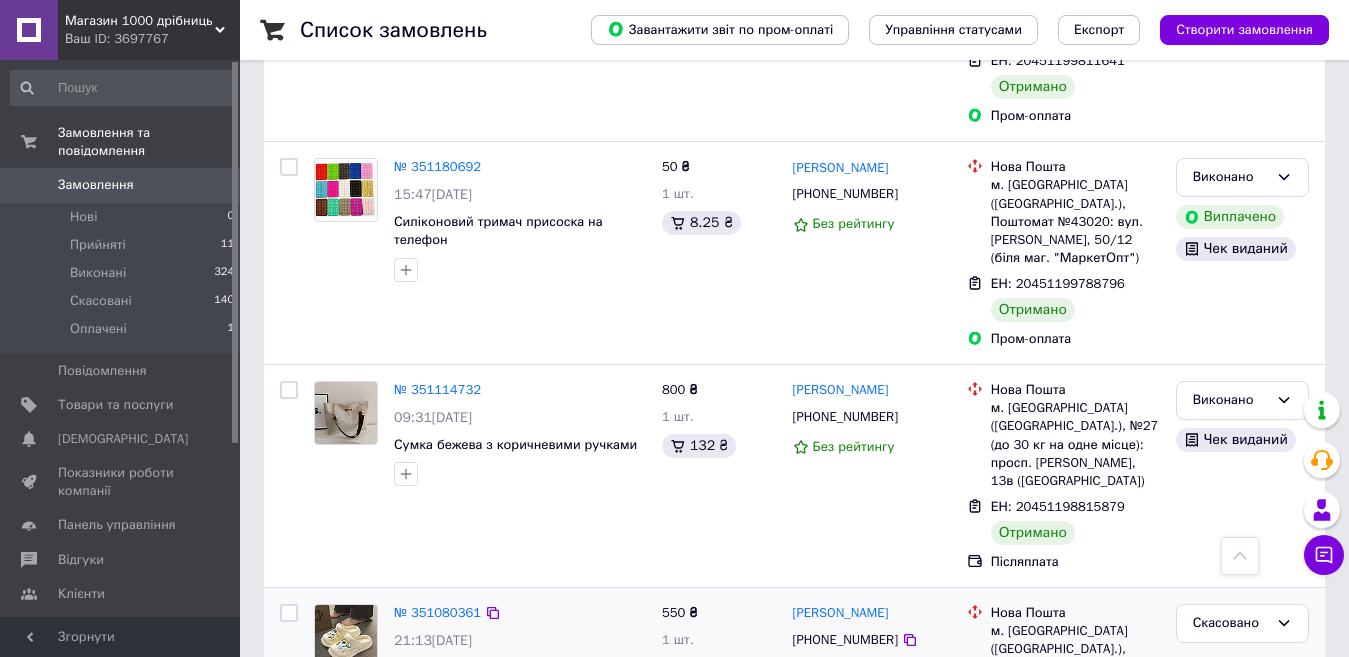 scroll, scrollTop: 3521, scrollLeft: 0, axis: vertical 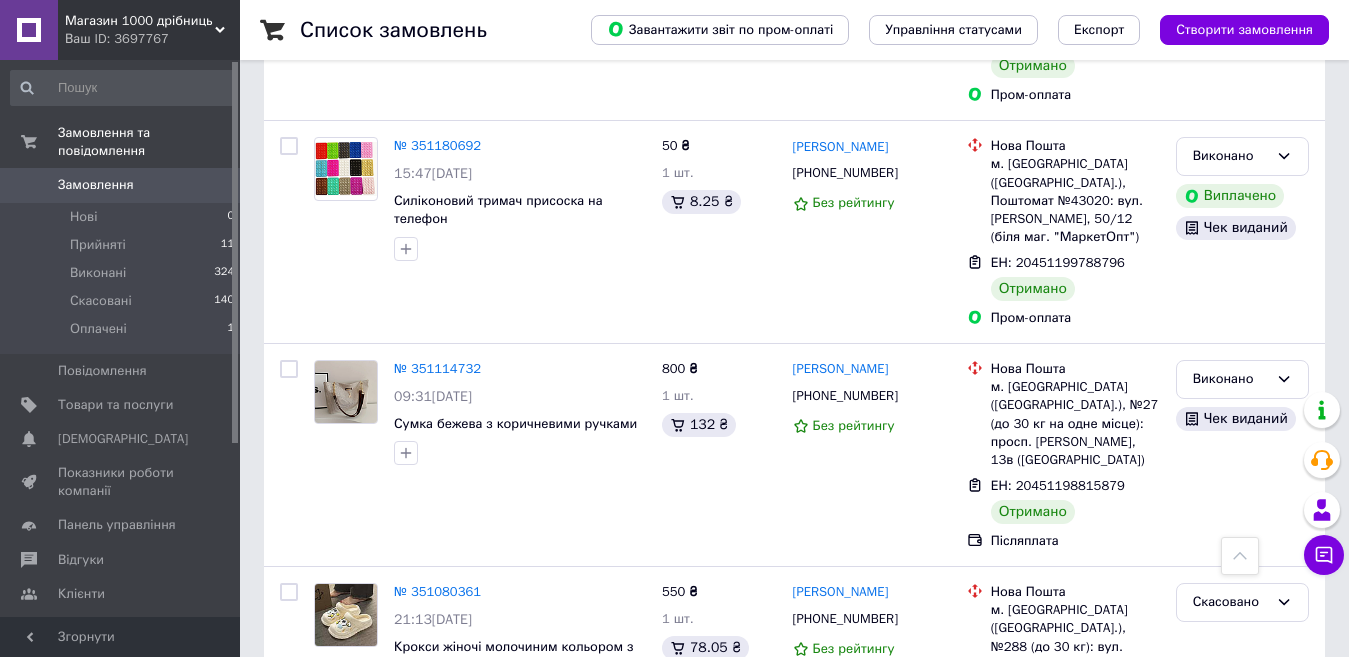 click on "2" at bounding box center [327, 834] 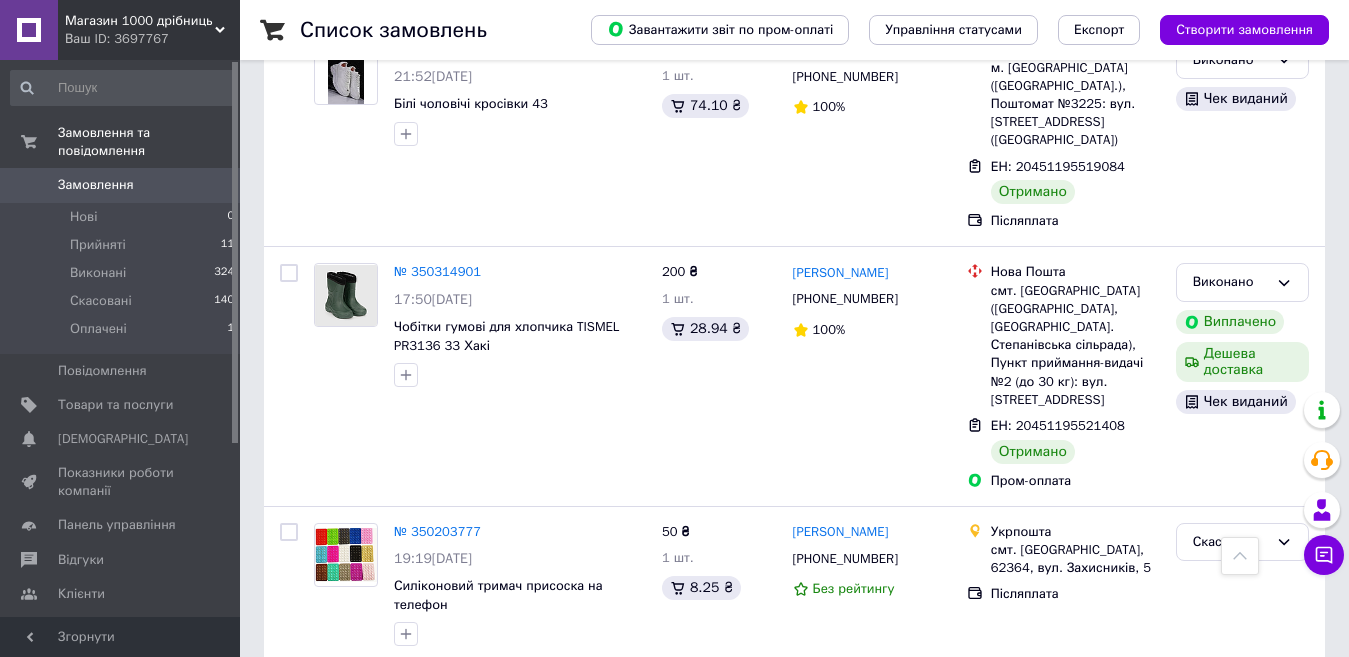 scroll, scrollTop: 3314, scrollLeft: 0, axis: vertical 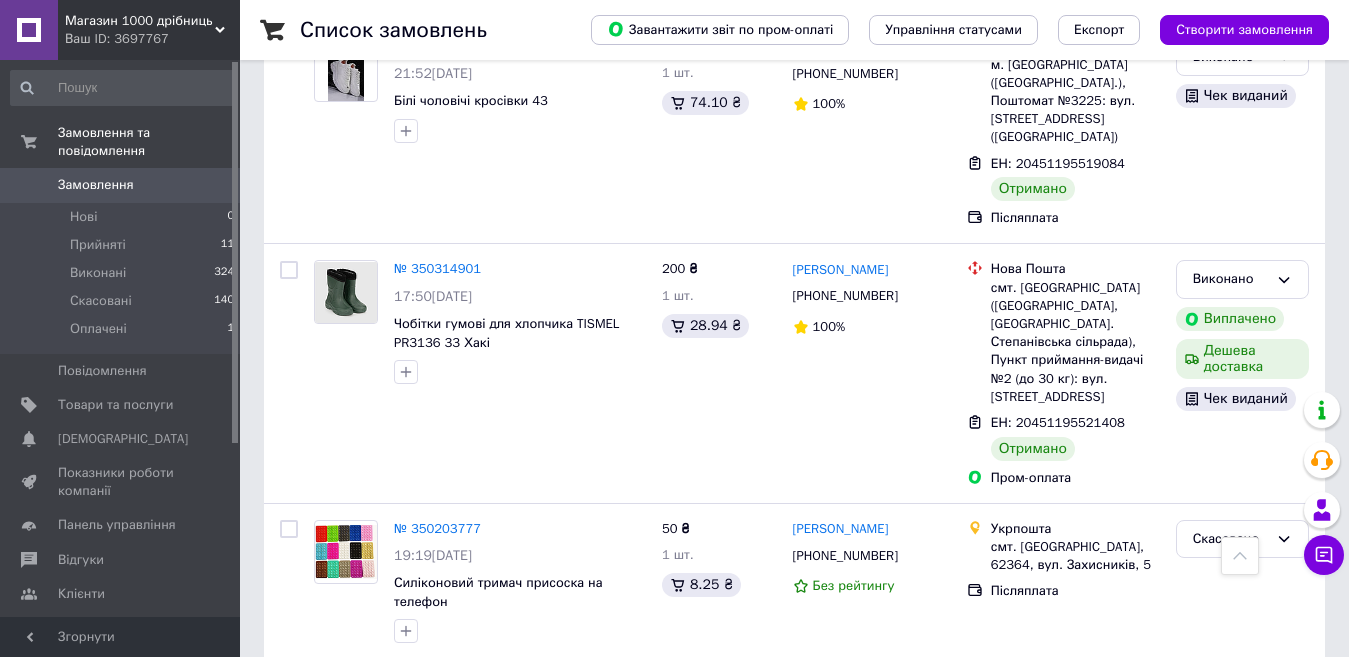 click on "3" at bounding box center [494, 891] 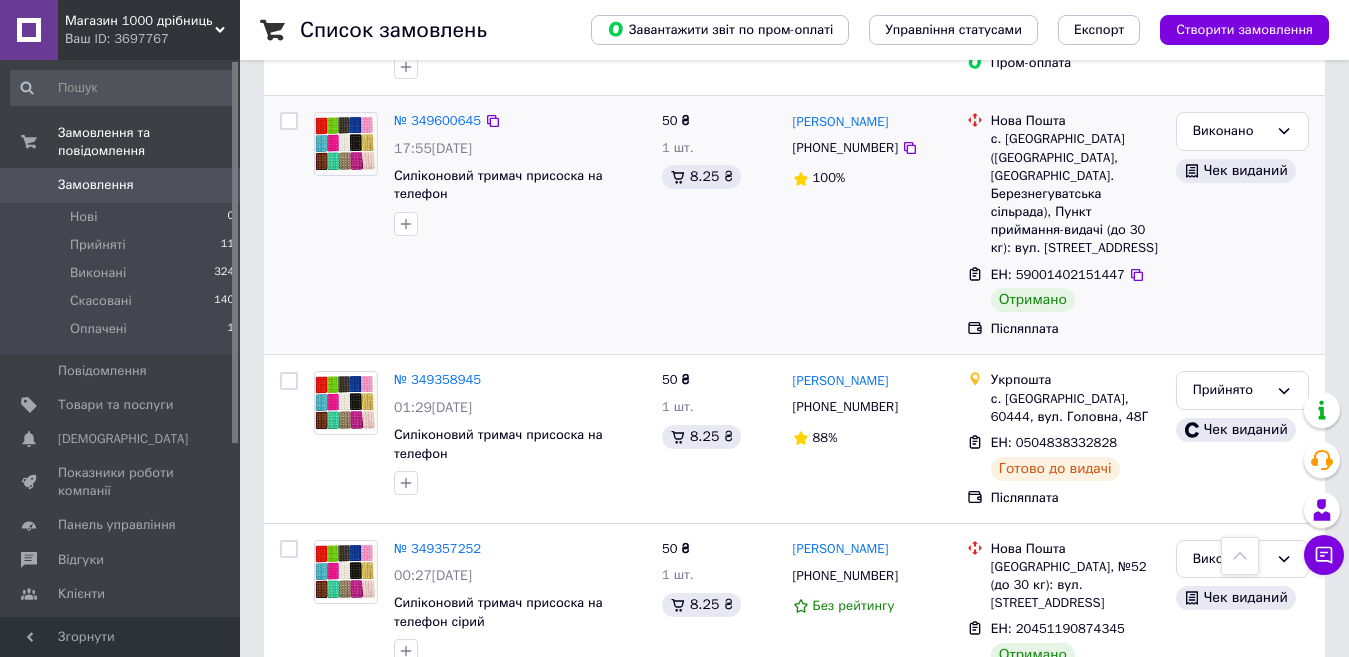 scroll, scrollTop: 1900, scrollLeft: 0, axis: vertical 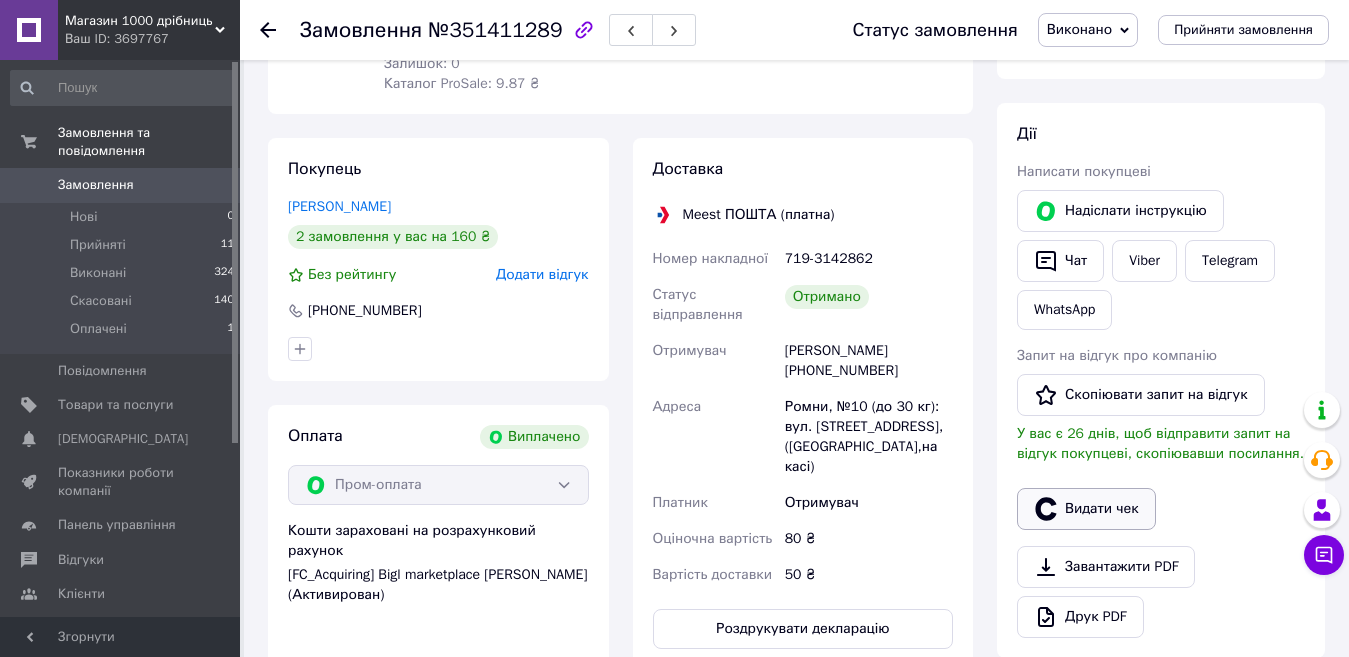 click on "Видати чек" at bounding box center [1086, 509] 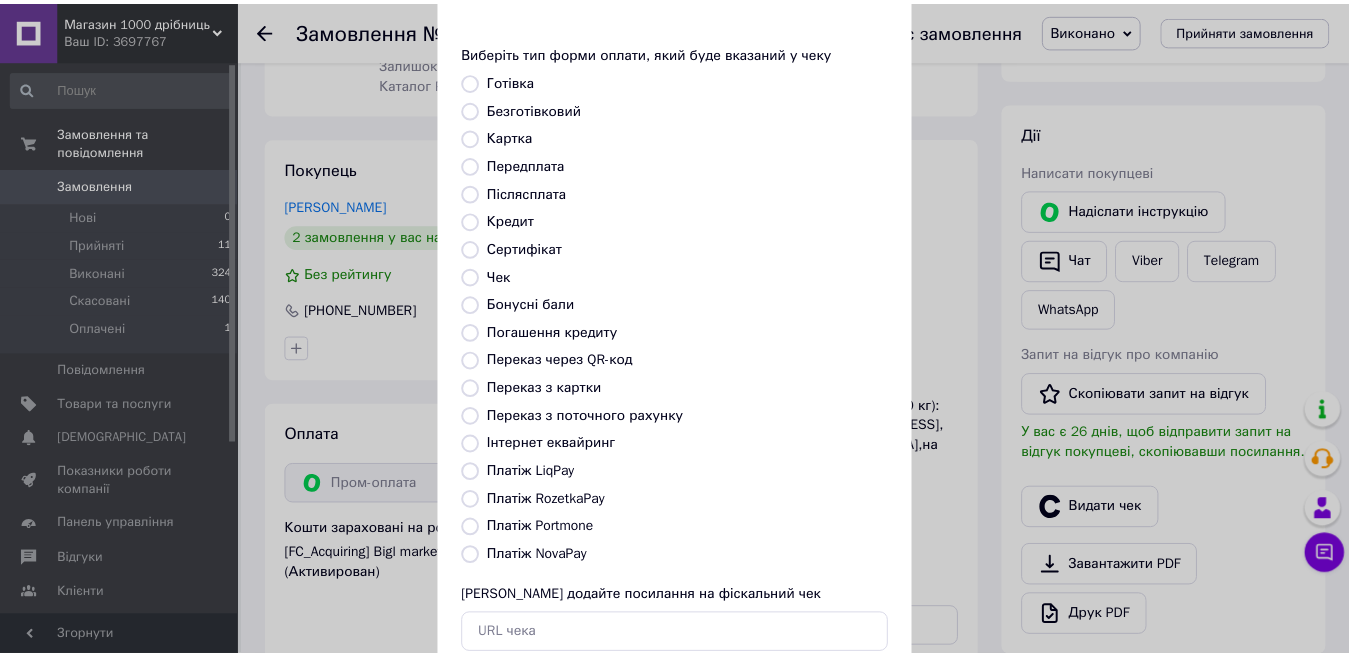 scroll, scrollTop: 200, scrollLeft: 0, axis: vertical 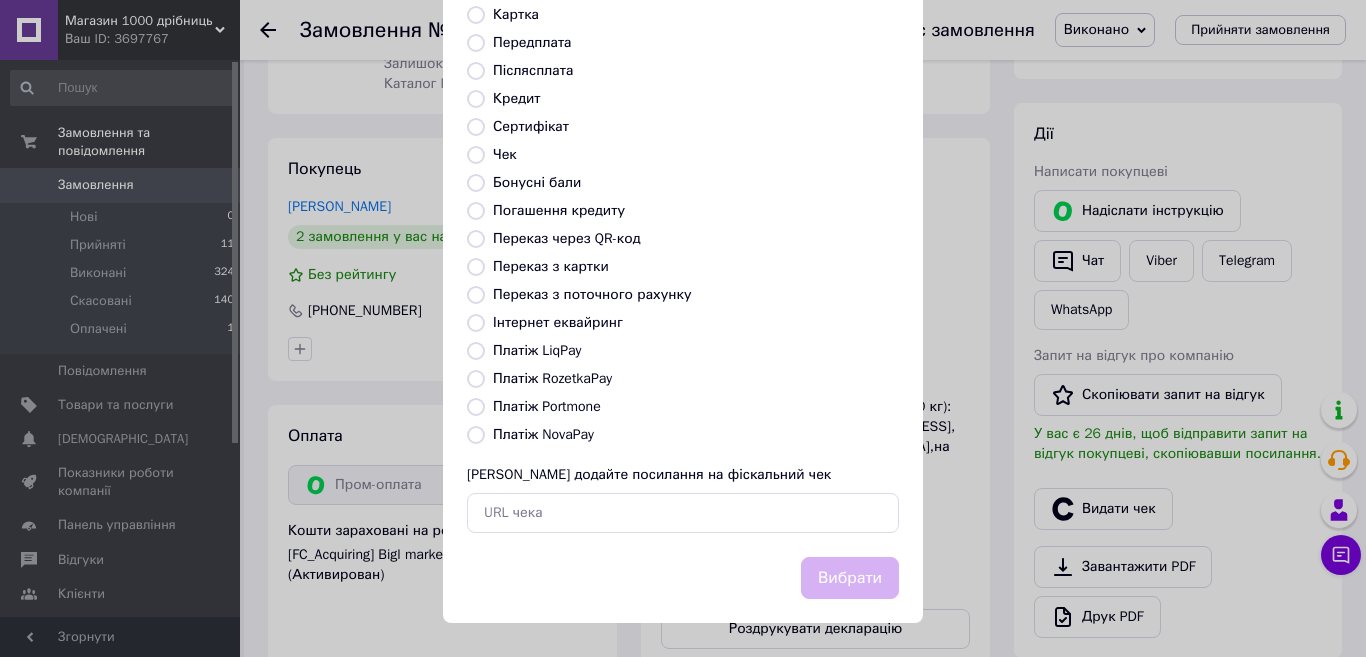 click on "Платіж RozetkaPay" at bounding box center (552, 378) 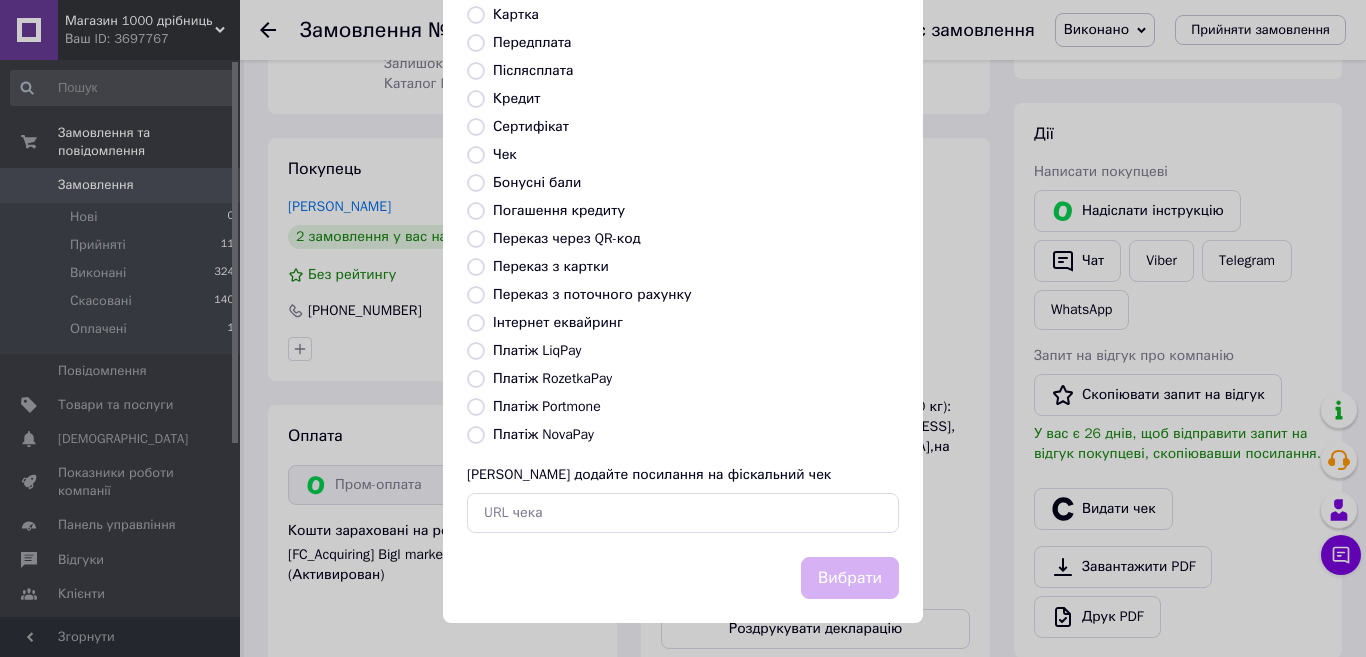 radio on "true" 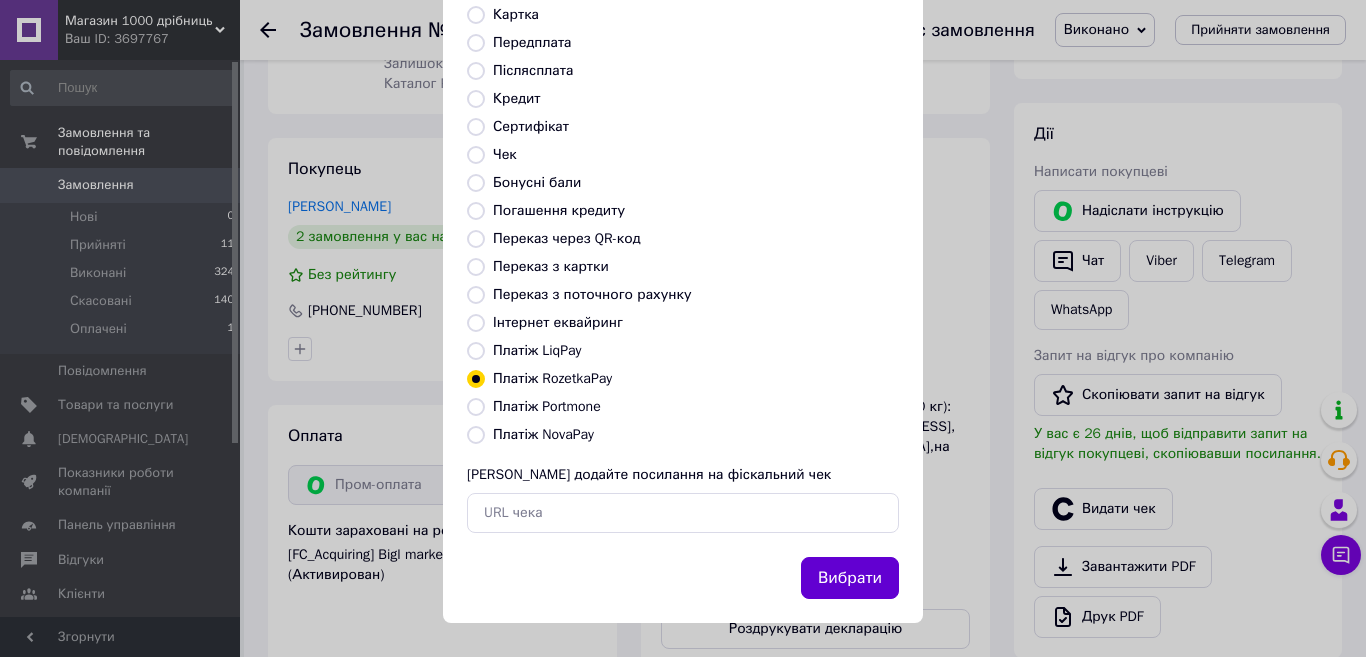 click on "Вибрати" at bounding box center [850, 578] 